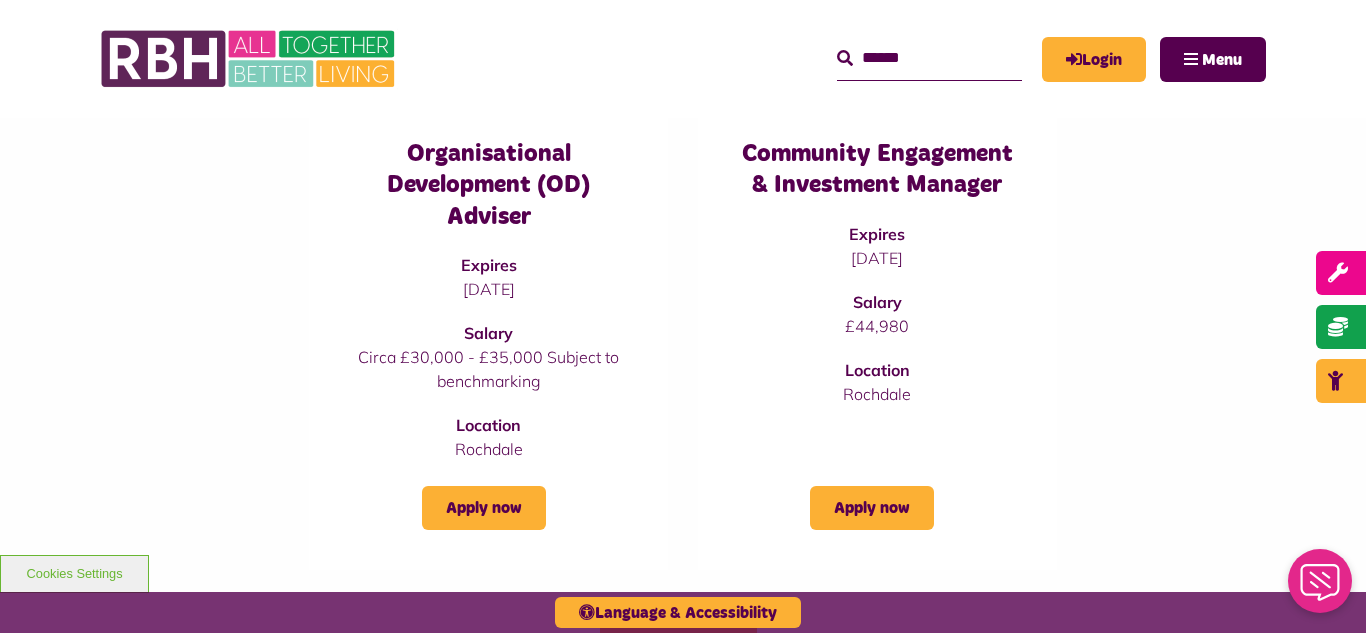 scroll, scrollTop: 0, scrollLeft: 0, axis: both 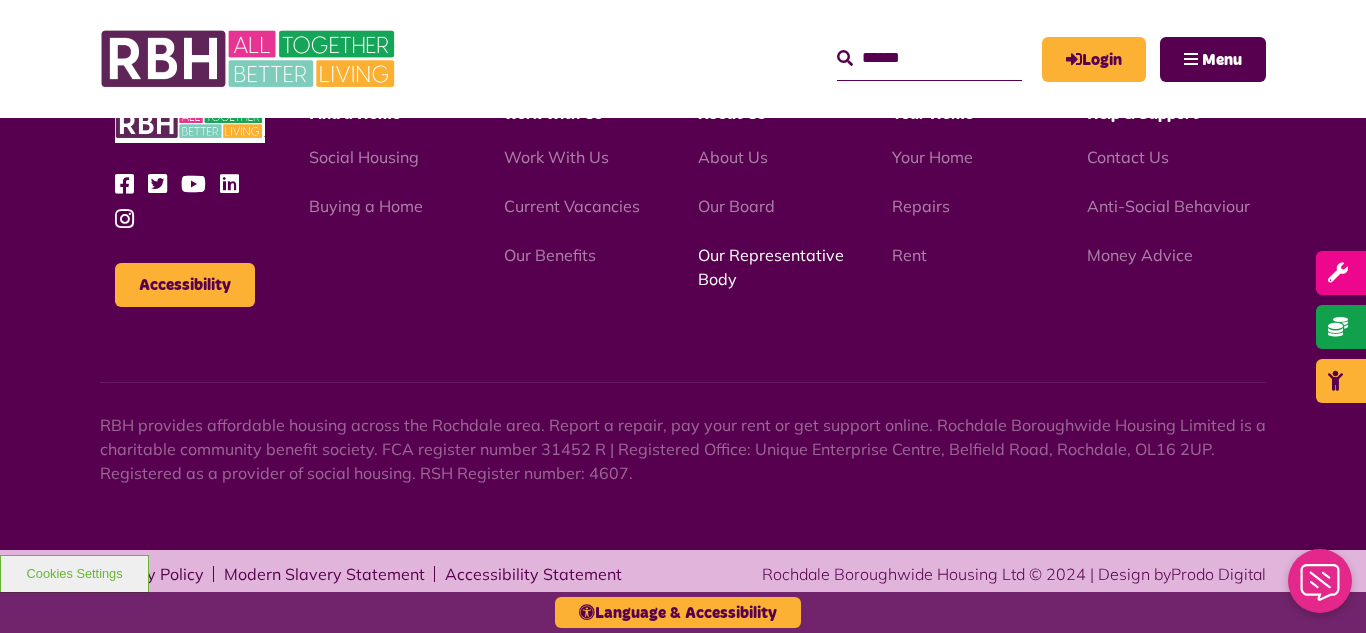 click on "Our Representative Body" at bounding box center (771, 267) 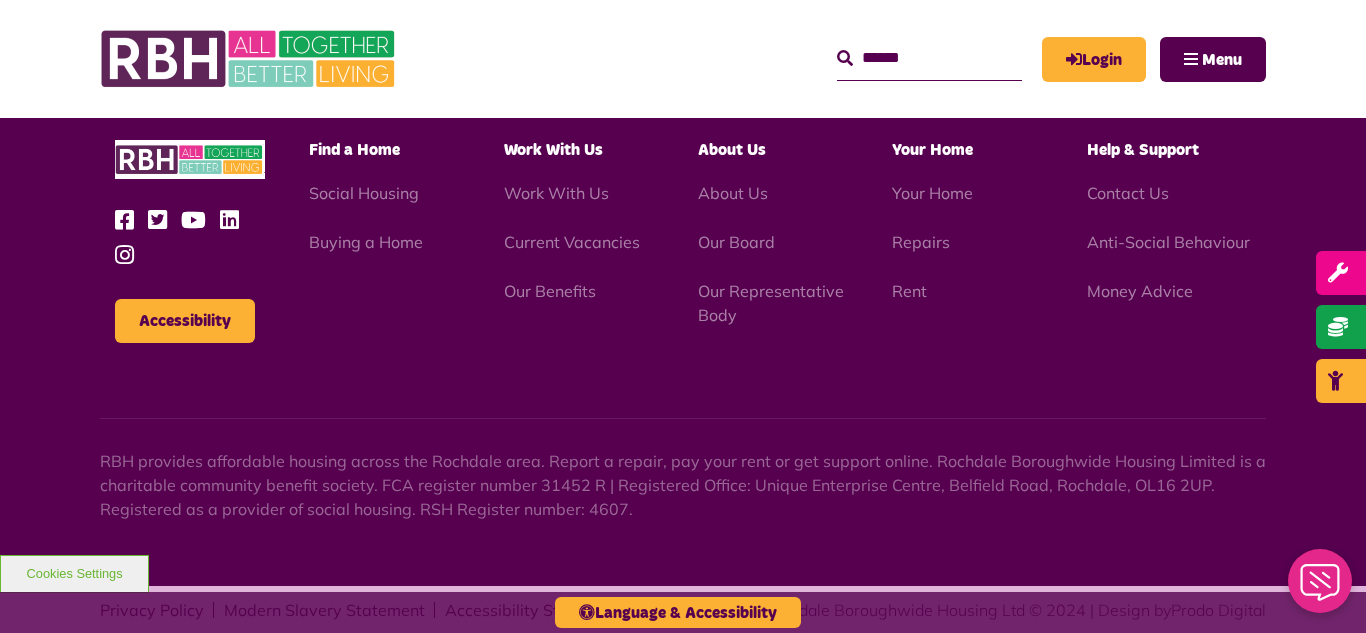 scroll, scrollTop: 5806, scrollLeft: 0, axis: vertical 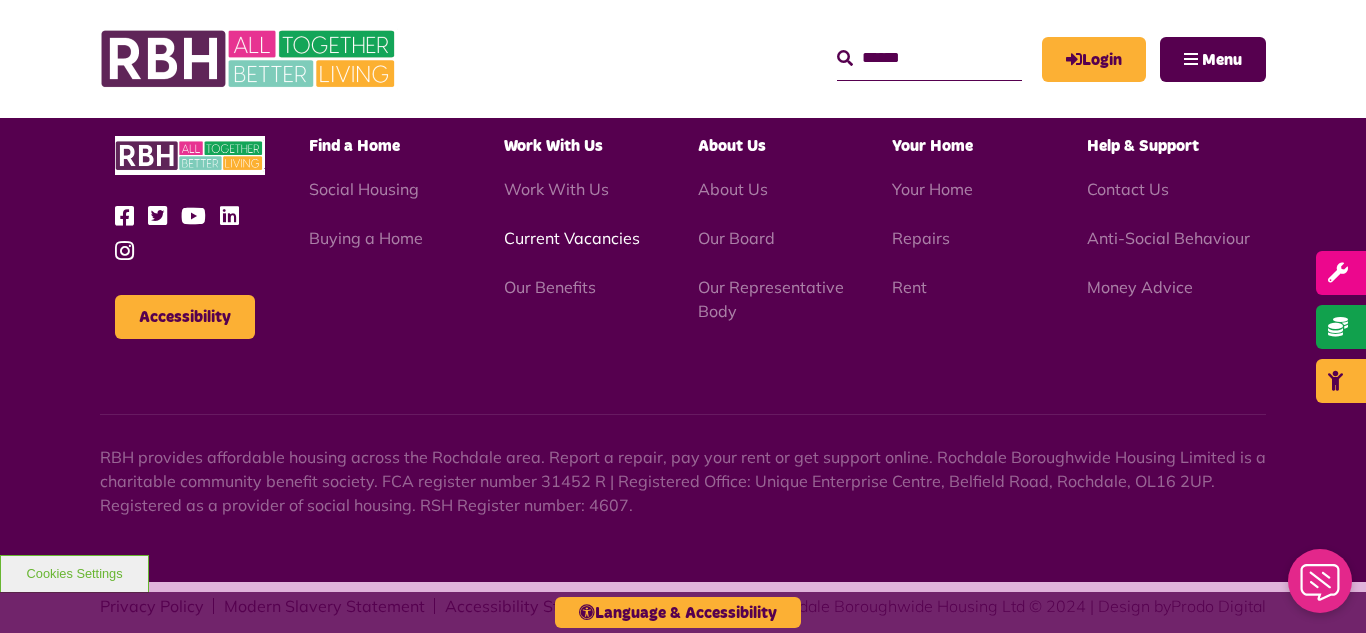 click on "Current Vacancies" at bounding box center (572, 238) 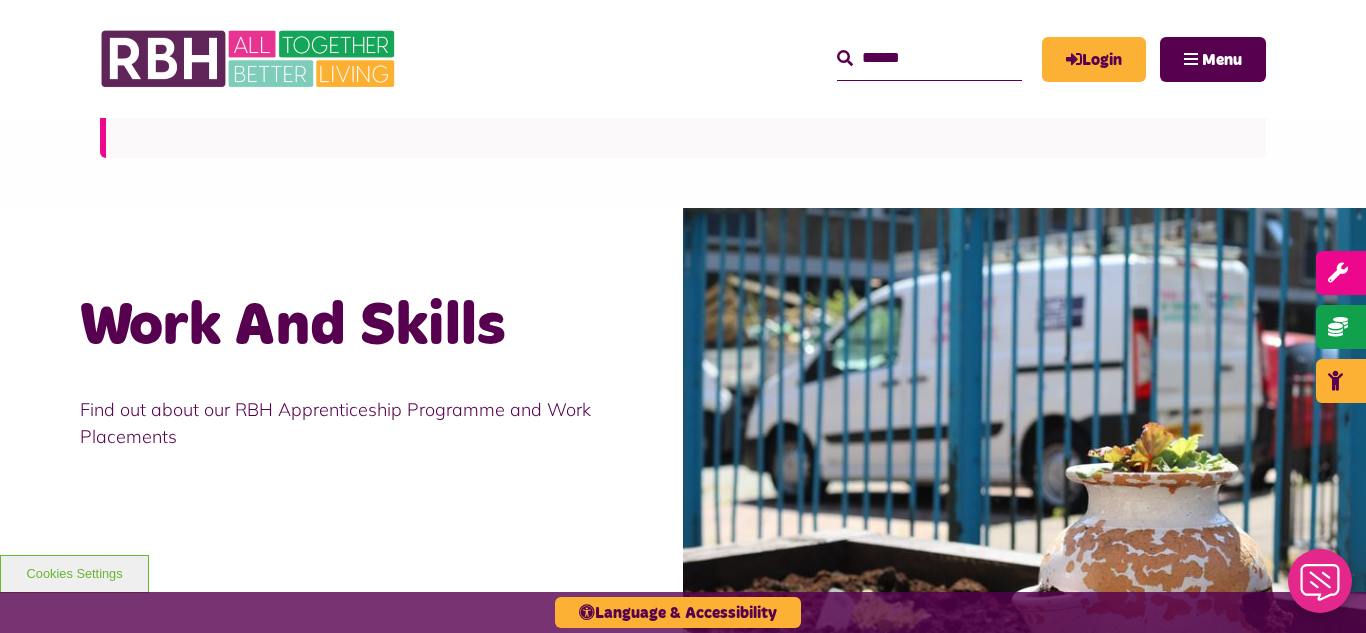 scroll, scrollTop: 2320, scrollLeft: 0, axis: vertical 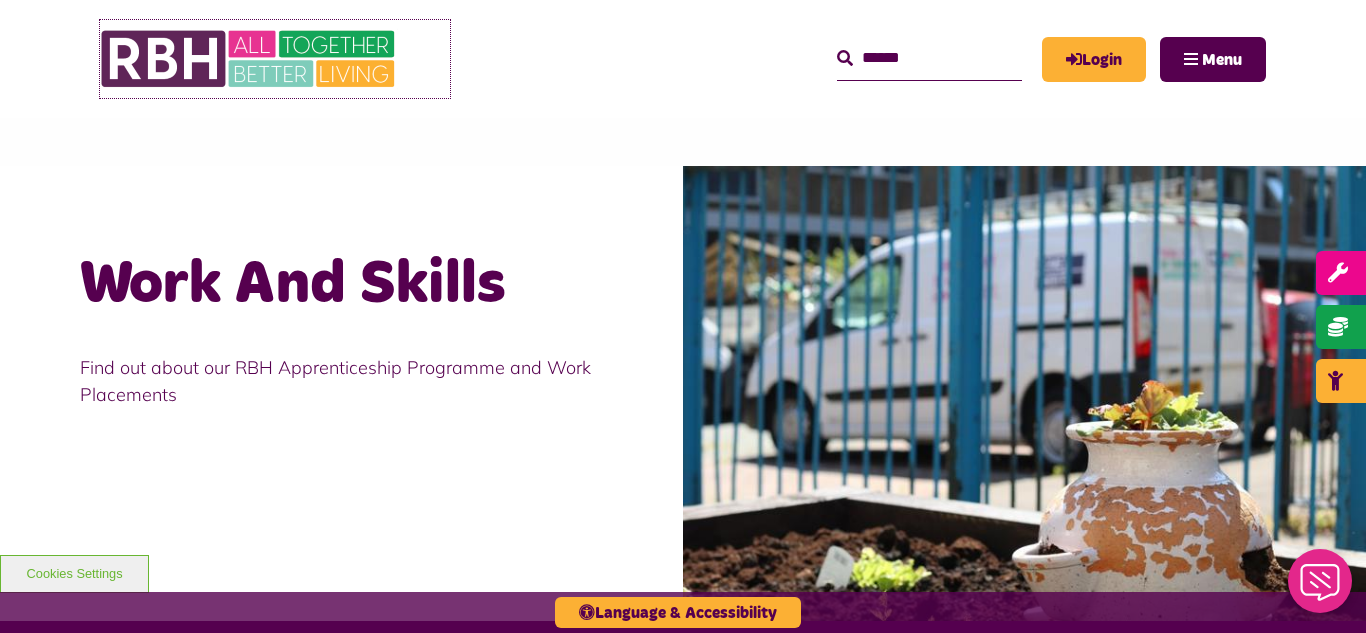 click at bounding box center (250, 59) 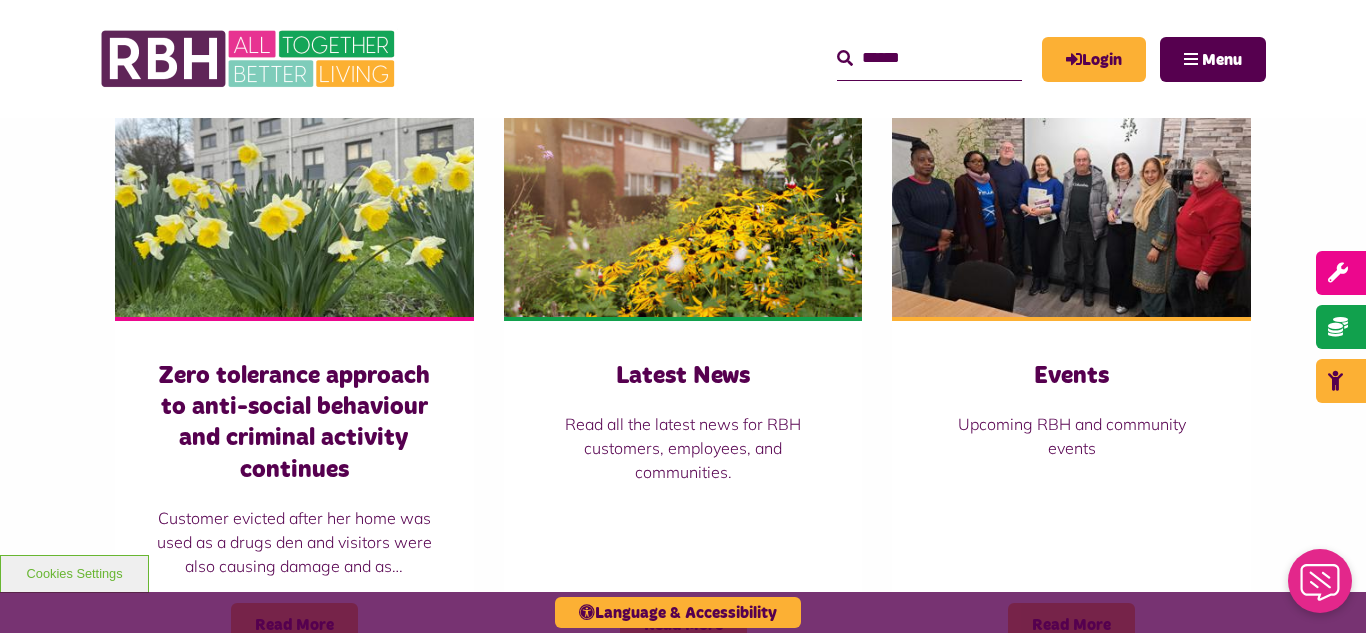 scroll, scrollTop: 1400, scrollLeft: 0, axis: vertical 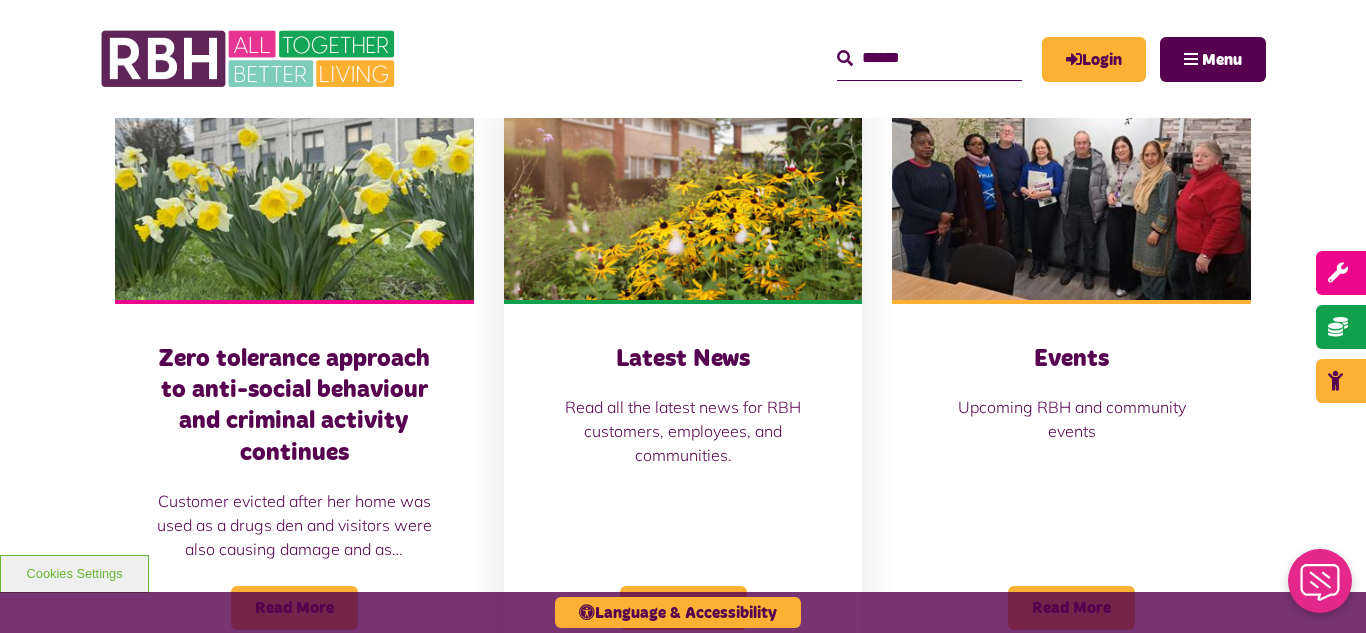 click at bounding box center [683, 188] 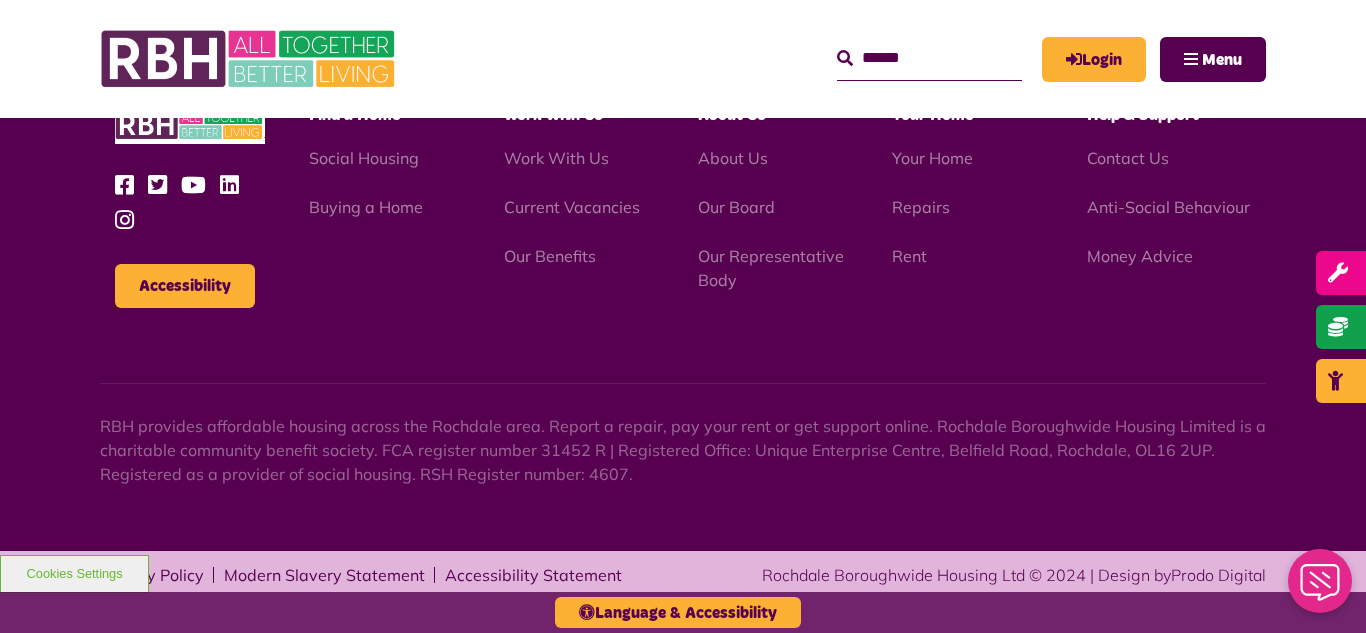 scroll, scrollTop: 2177, scrollLeft: 0, axis: vertical 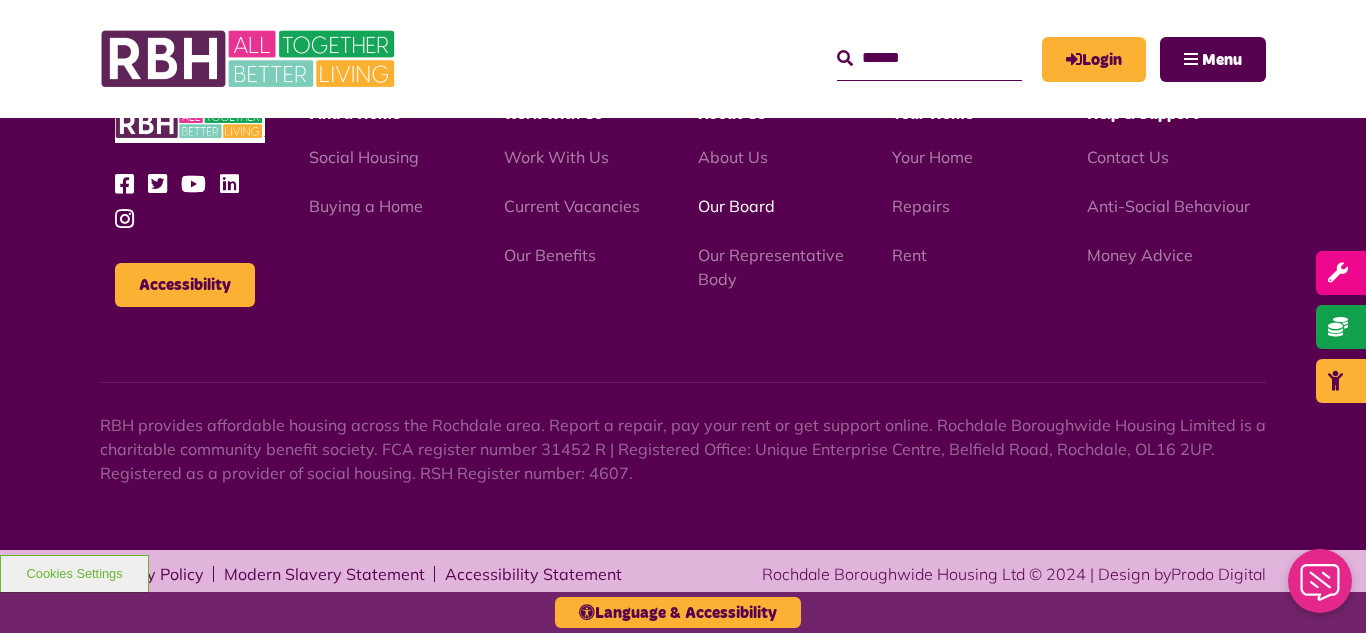 click on "Our Board" at bounding box center [736, 206] 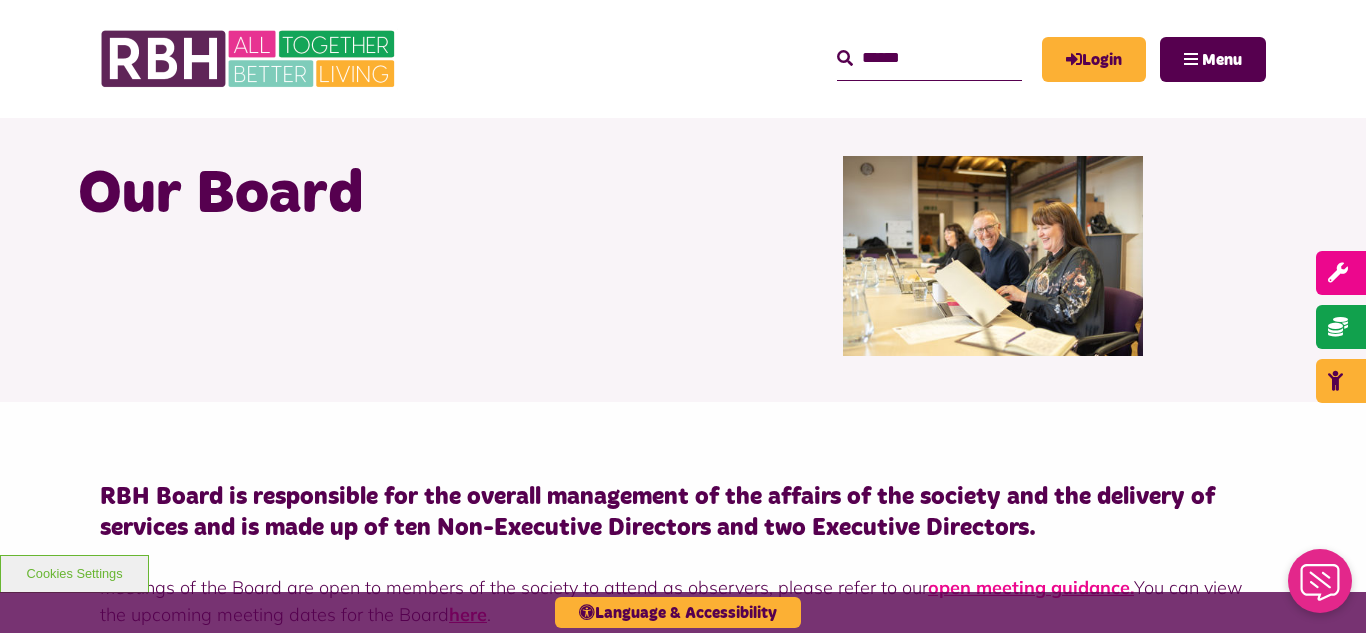 scroll, scrollTop: 0, scrollLeft: 0, axis: both 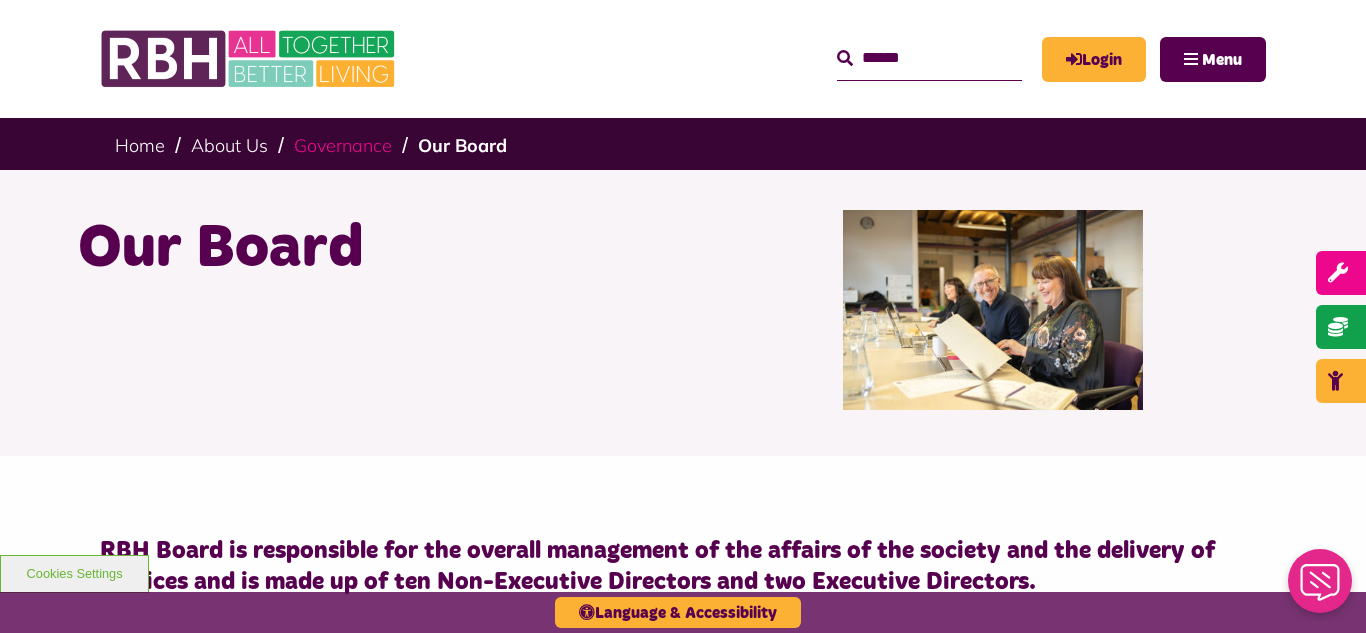 click on "Governance" at bounding box center [343, 145] 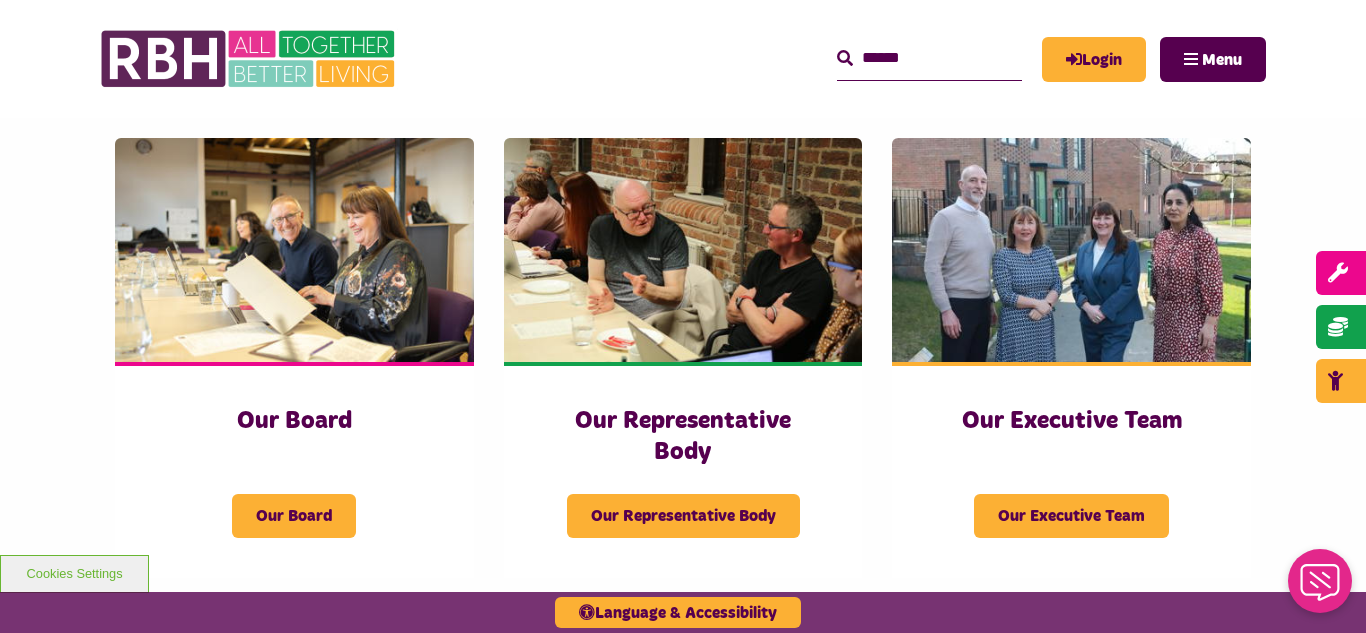 scroll, scrollTop: 280, scrollLeft: 0, axis: vertical 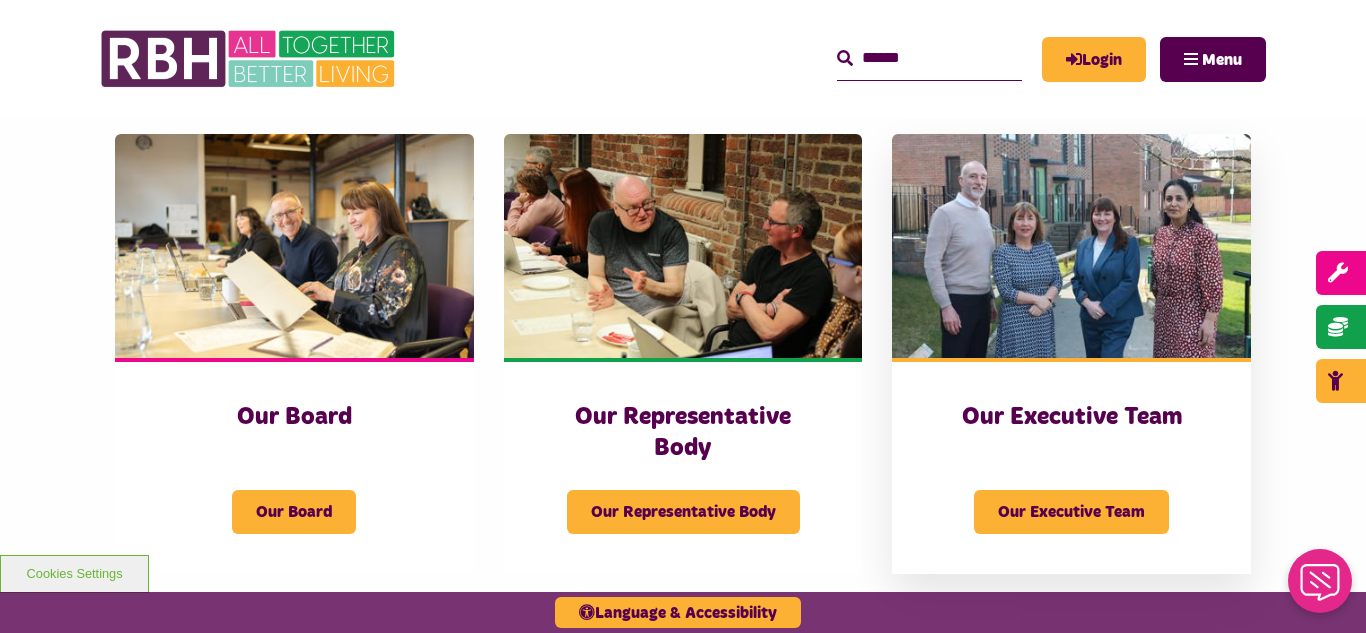 click at bounding box center [1071, 246] 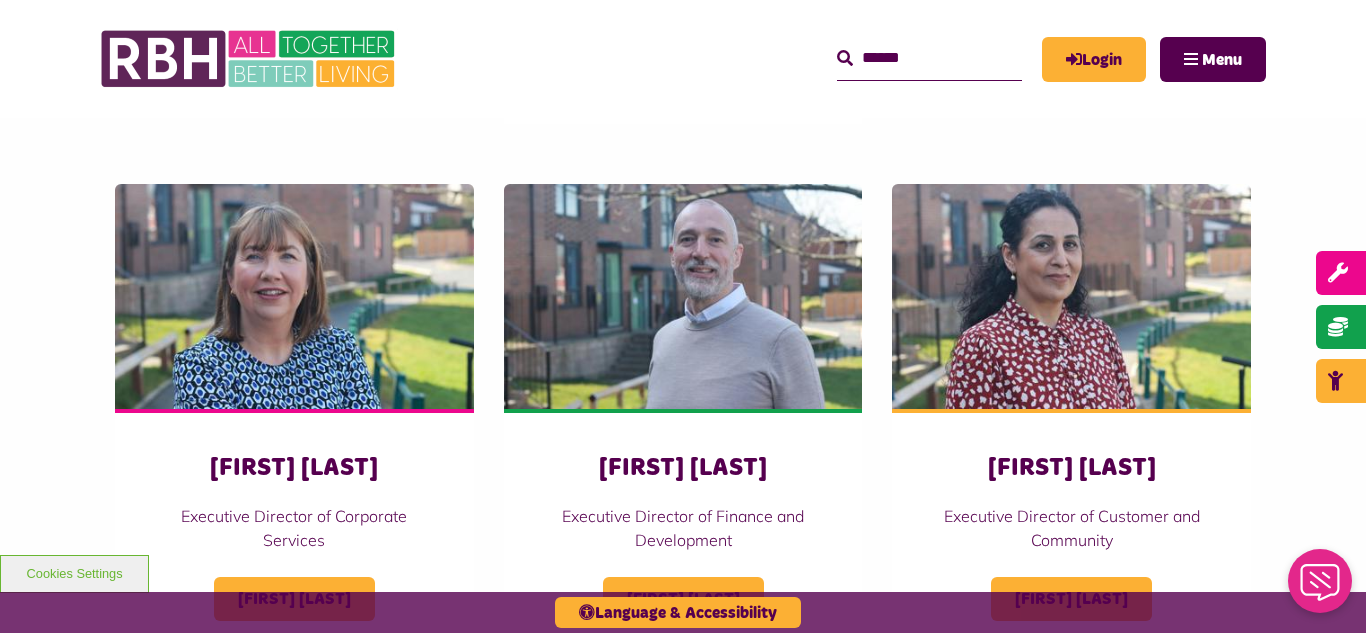 scroll, scrollTop: 1000, scrollLeft: 0, axis: vertical 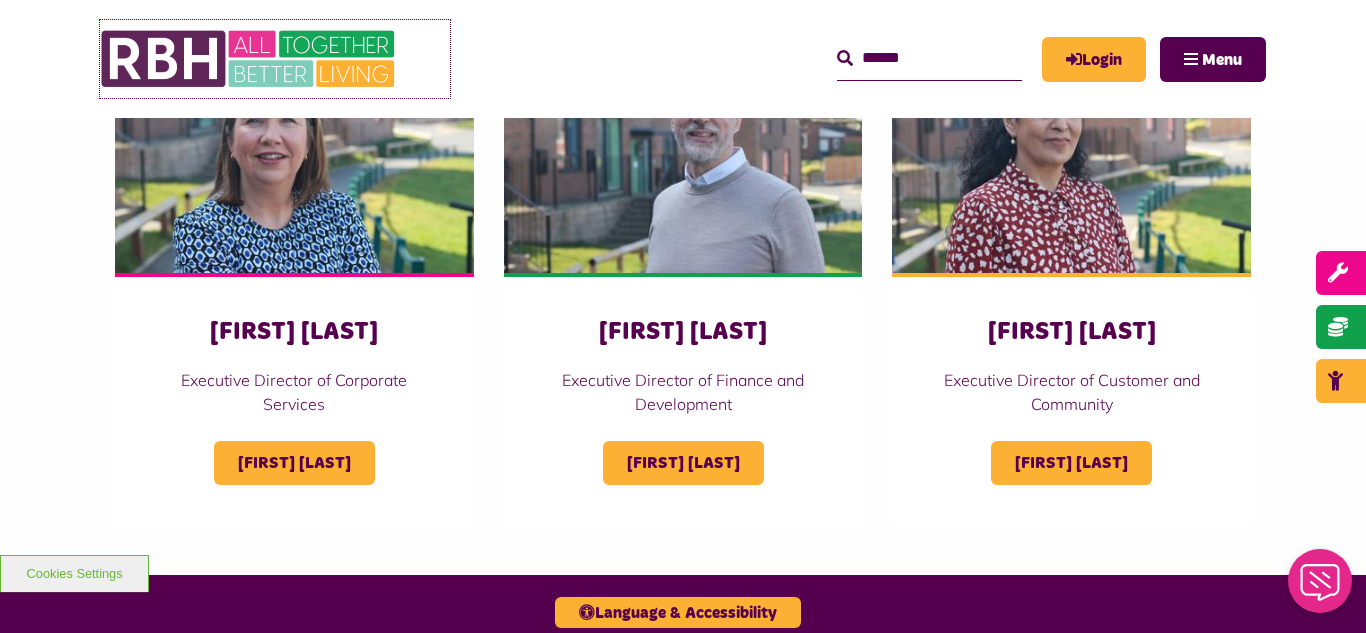 click at bounding box center [250, 59] 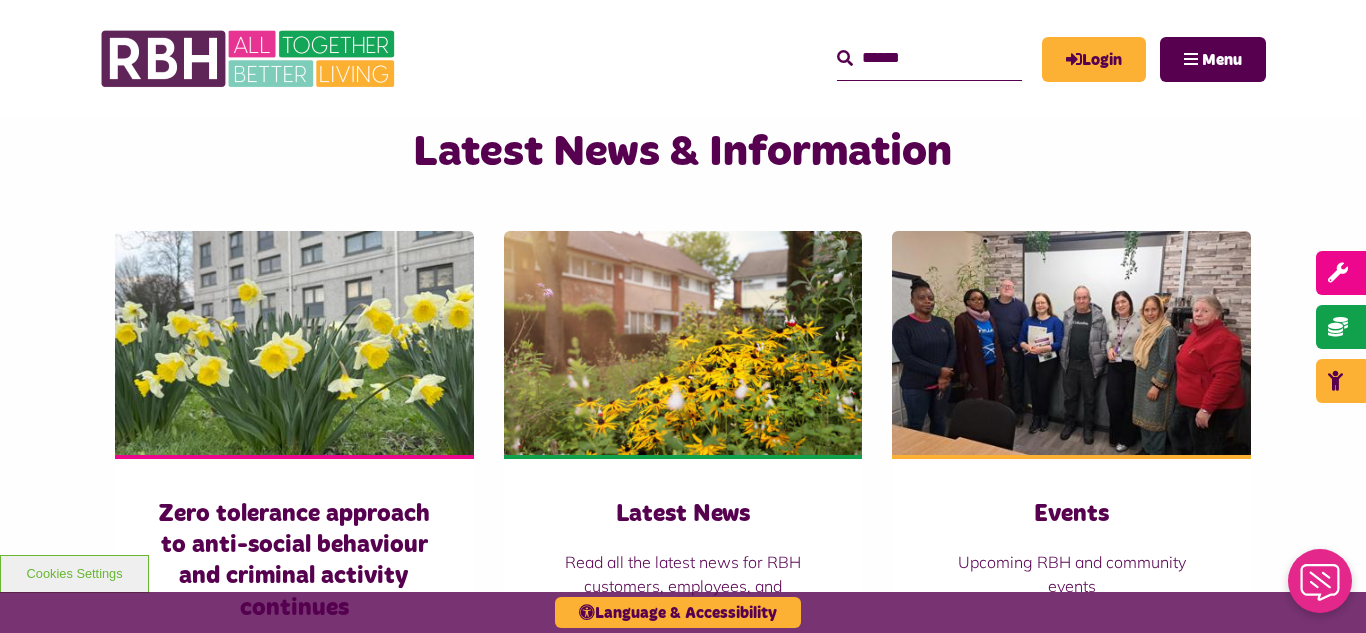 scroll, scrollTop: 1440, scrollLeft: 0, axis: vertical 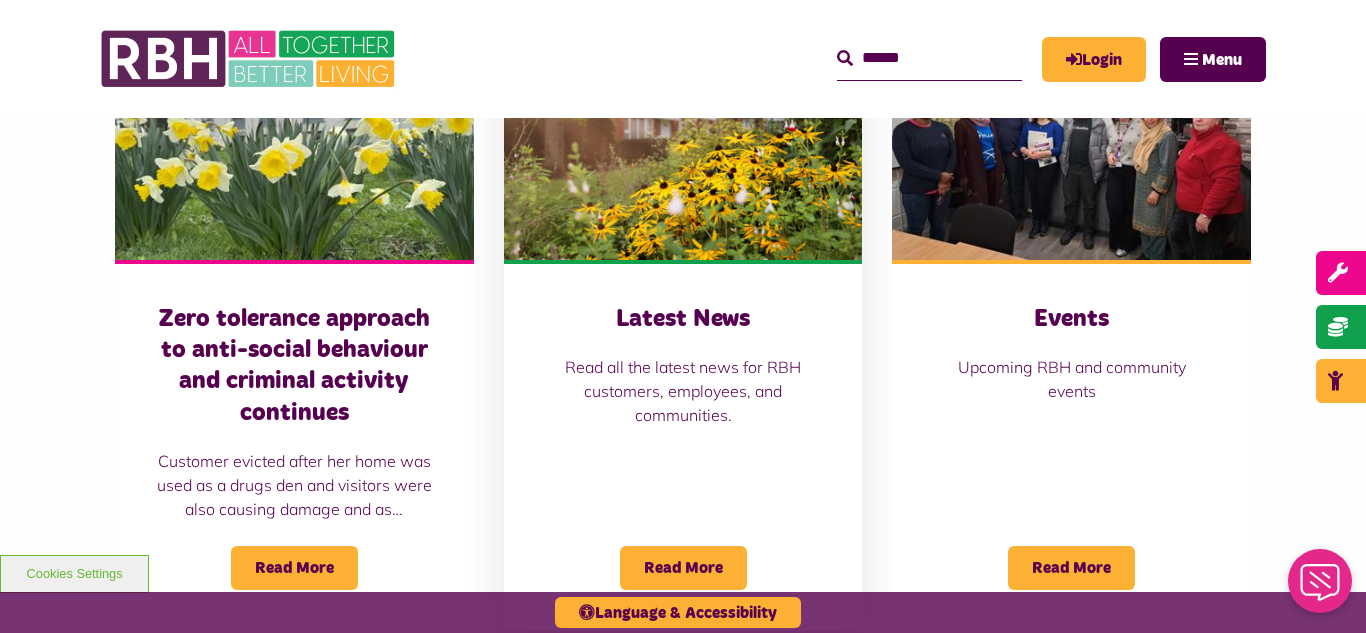 click at bounding box center [683, 148] 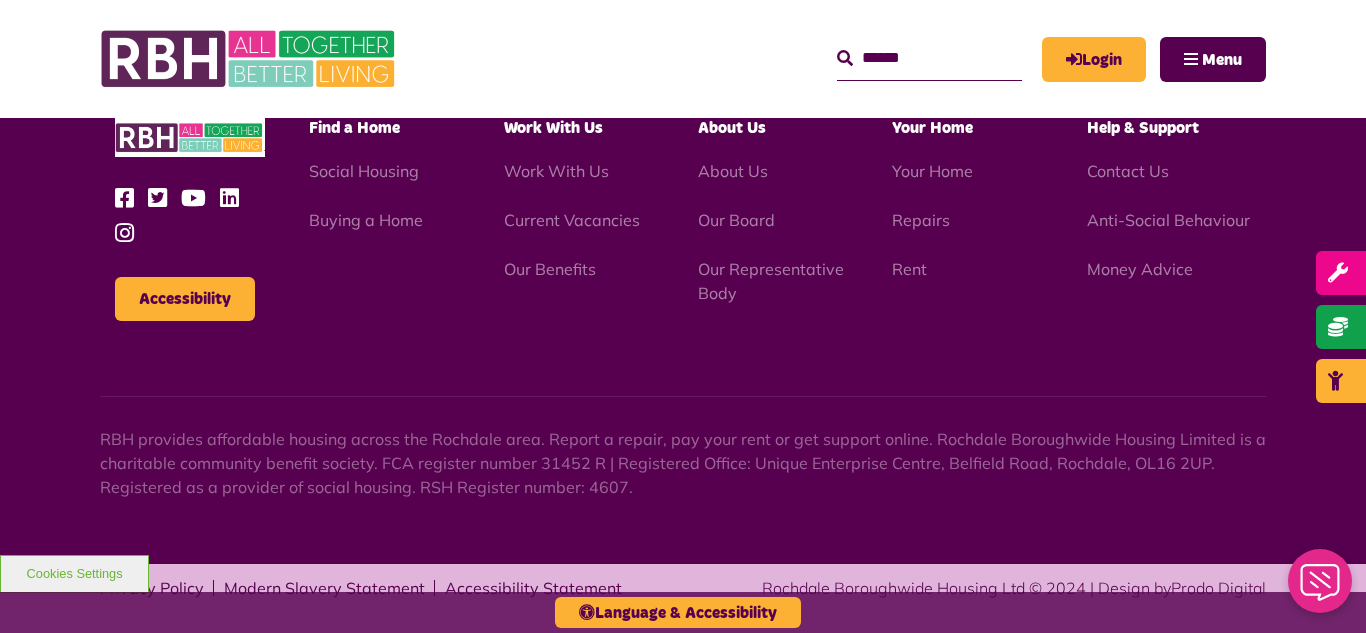 scroll, scrollTop: 2177, scrollLeft: 0, axis: vertical 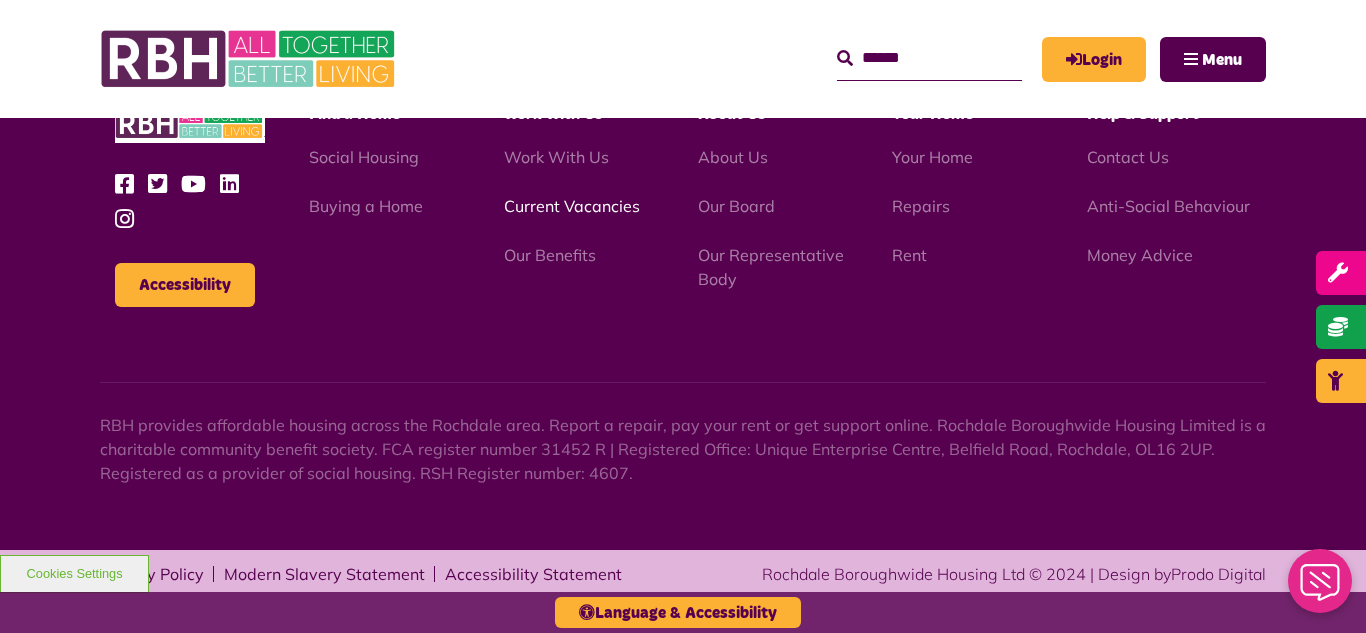 click on "Current Vacancies" at bounding box center [572, 206] 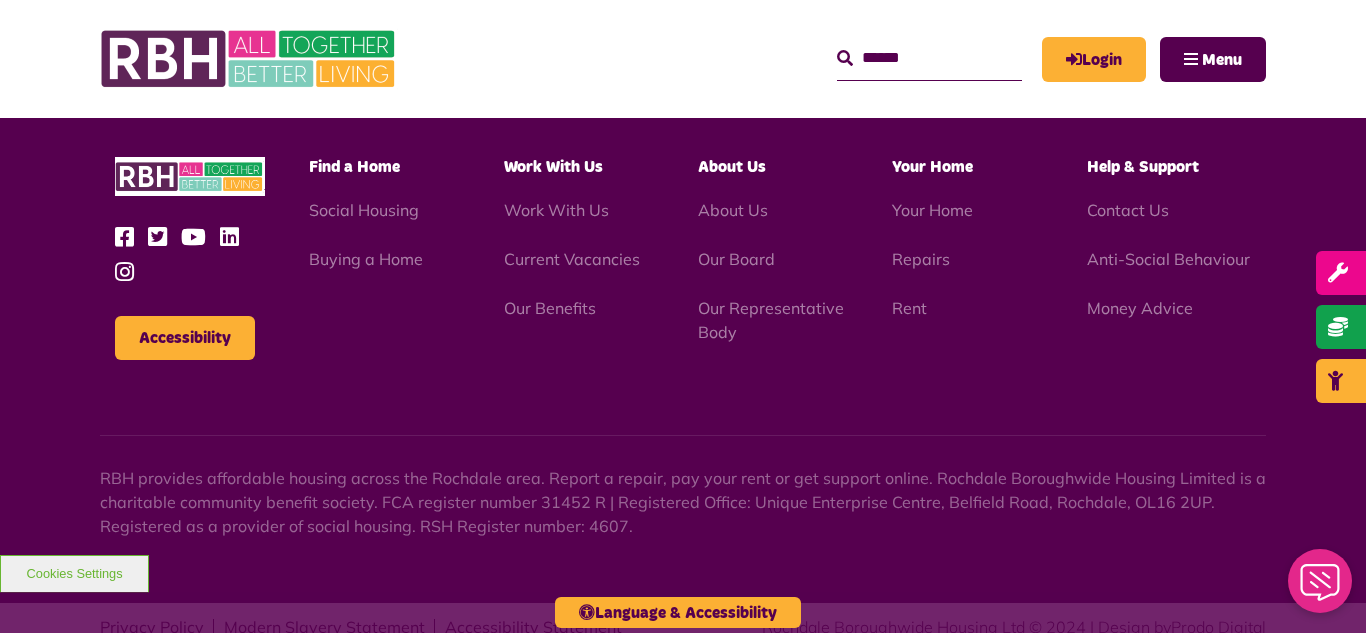 scroll, scrollTop: 2917, scrollLeft: 0, axis: vertical 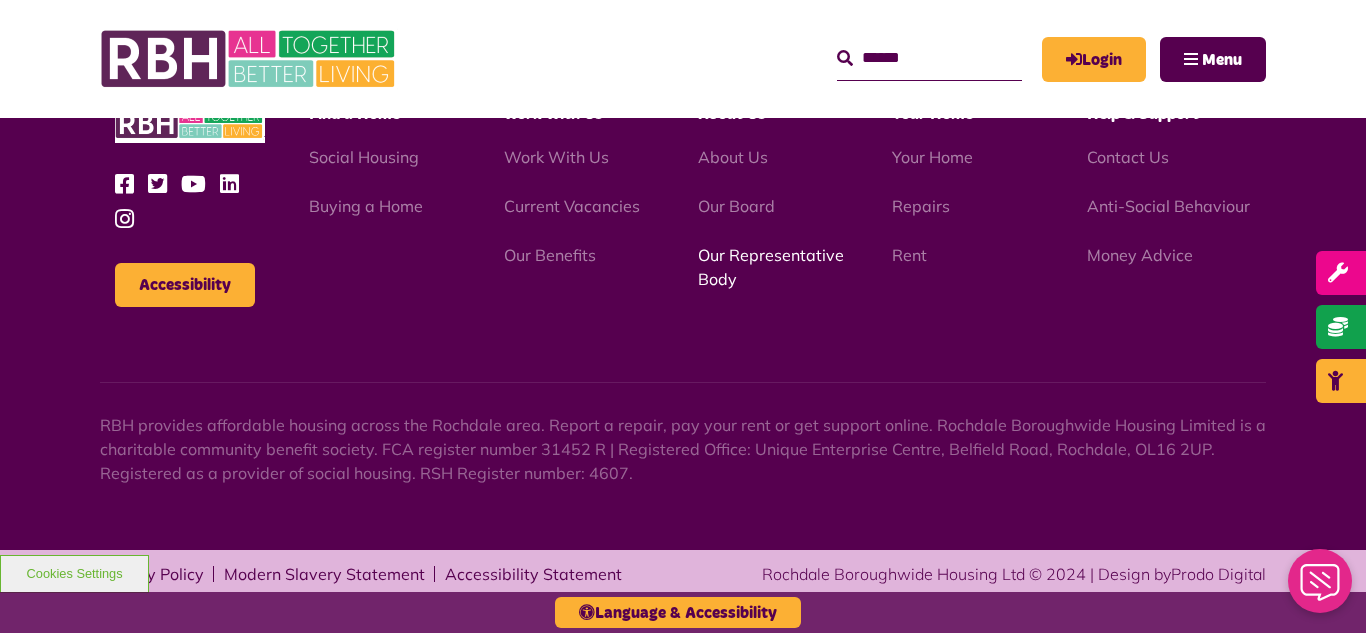 click on "Our Representative Body" at bounding box center [771, 267] 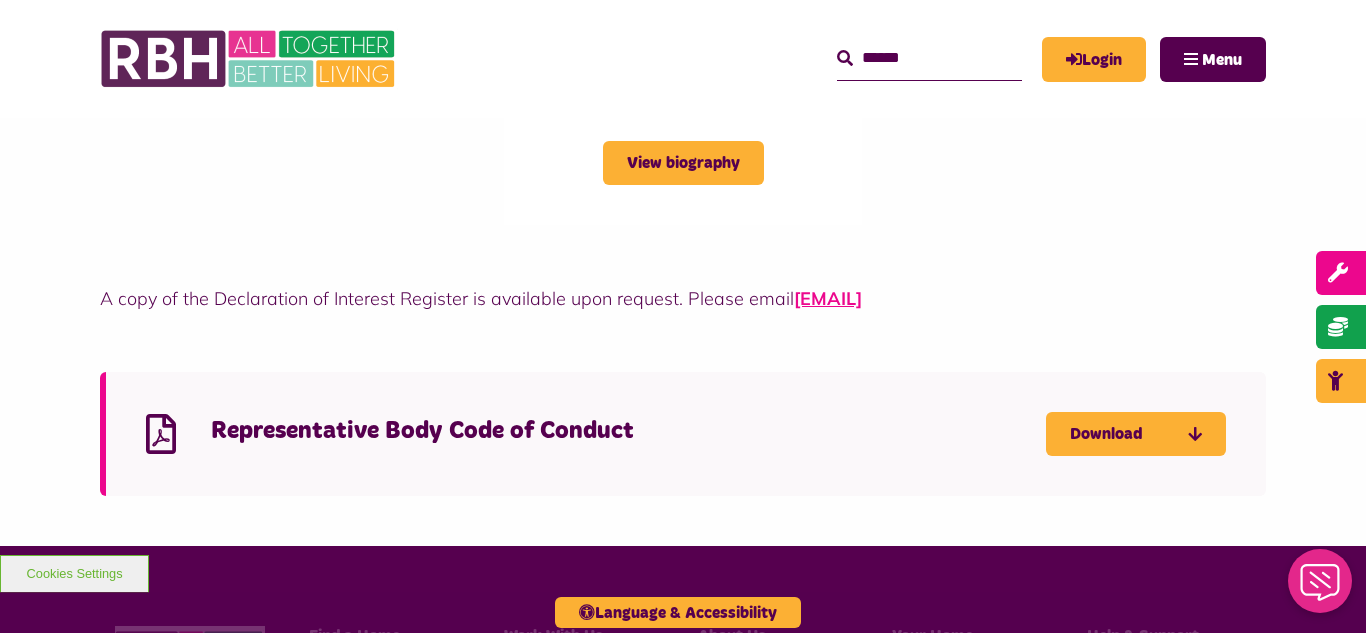 scroll, scrollTop: 5320, scrollLeft: 0, axis: vertical 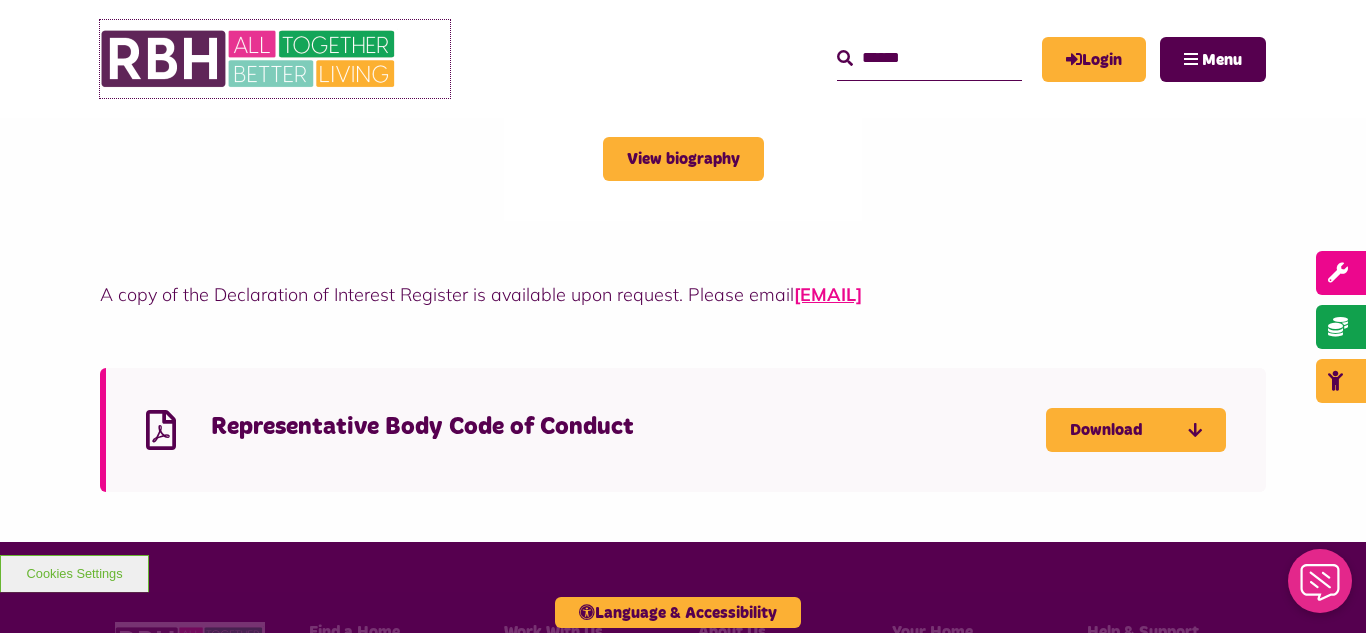 click at bounding box center [250, 59] 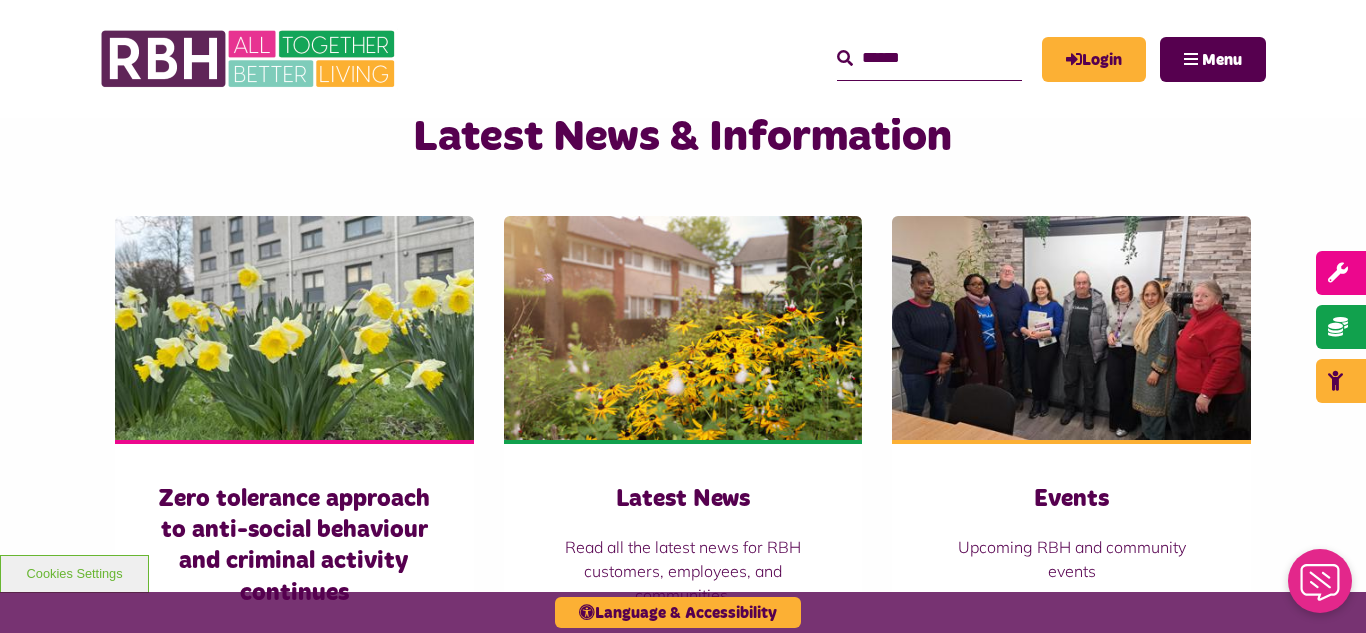 scroll, scrollTop: 1360, scrollLeft: 0, axis: vertical 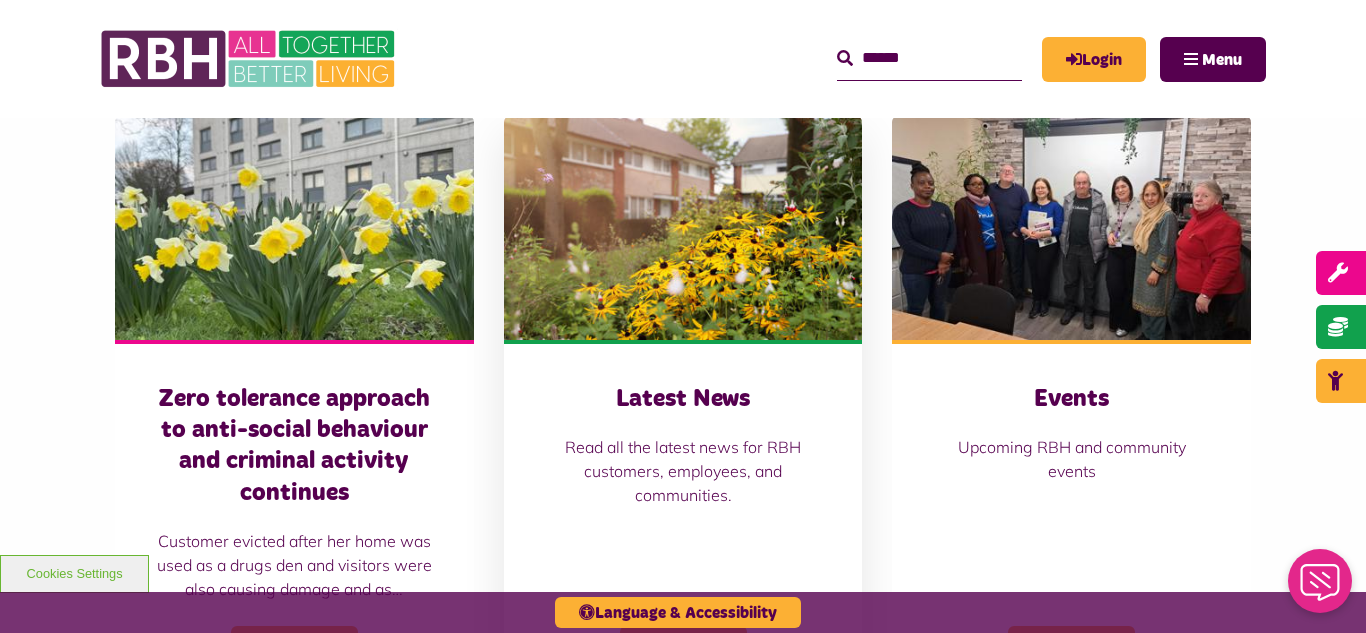 click at bounding box center [683, 228] 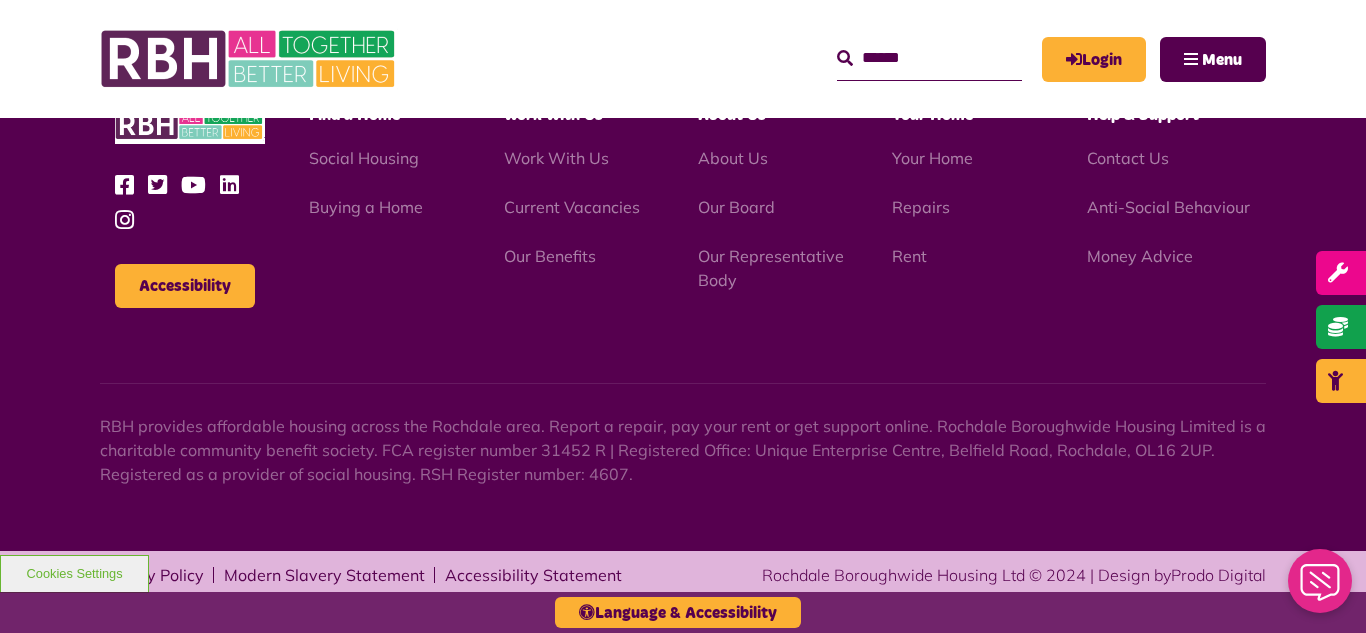 scroll, scrollTop: 2177, scrollLeft: 0, axis: vertical 